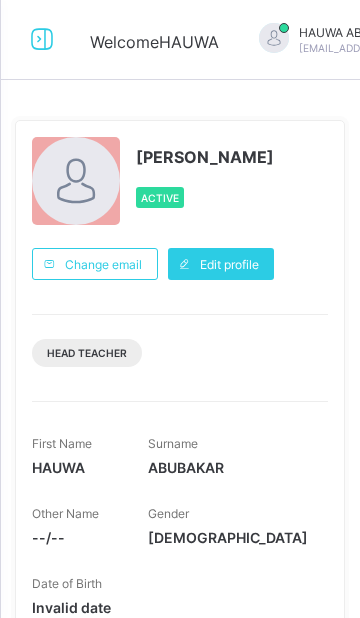 scroll, scrollTop: 0, scrollLeft: 0, axis: both 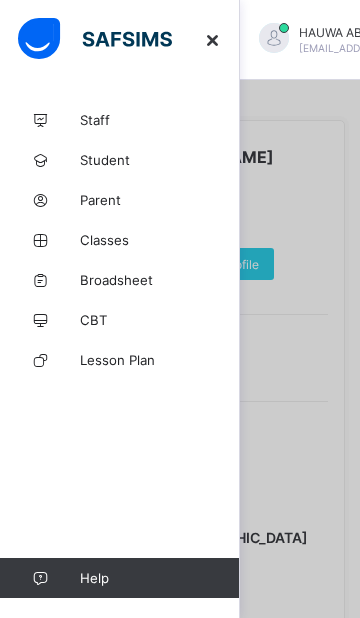 click on "Broadsheet" at bounding box center [160, 280] 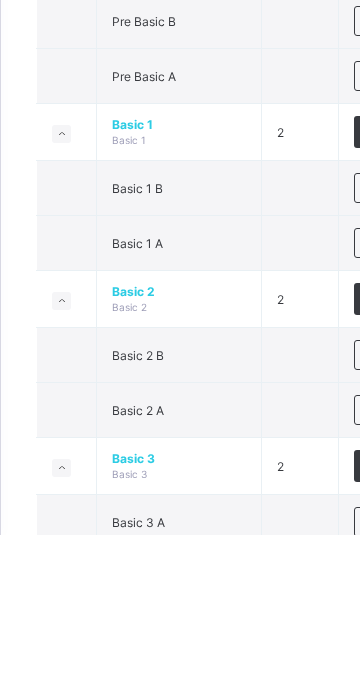 scroll, scrollTop: 505, scrollLeft: 0, axis: vertical 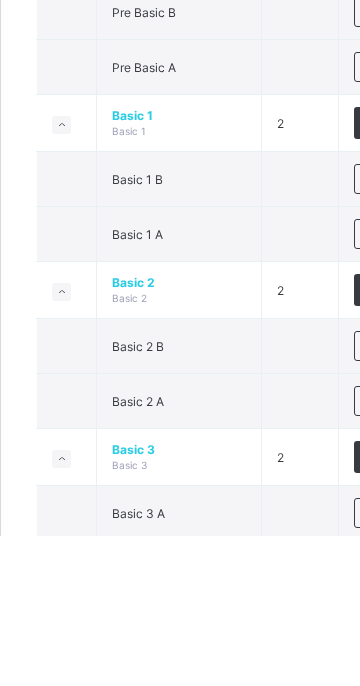 click on "Basic 2 A" at bounding box center (179, 552) 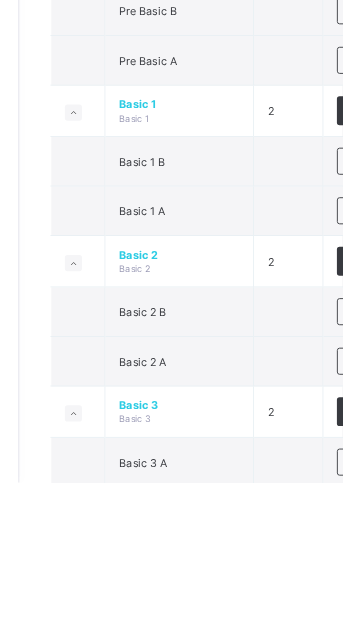 scroll, scrollTop: 0, scrollLeft: 0, axis: both 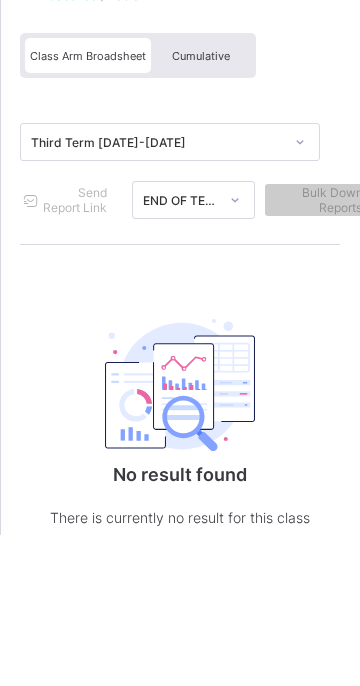 click at bounding box center [180, 537] 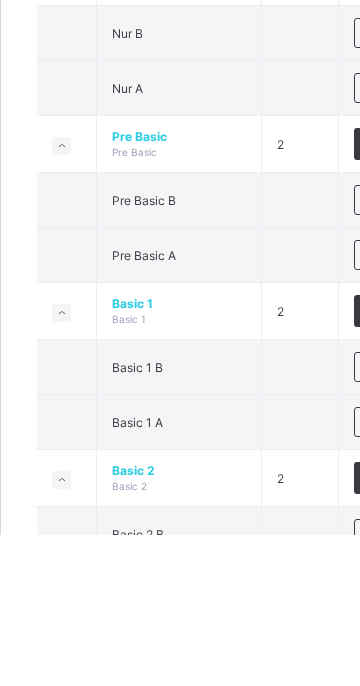scroll, scrollTop: 400, scrollLeft: 0, axis: vertical 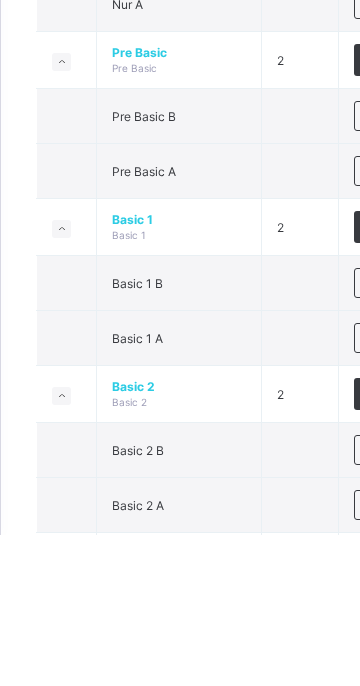click on "View broadsheet" at bounding box center (401, 657) 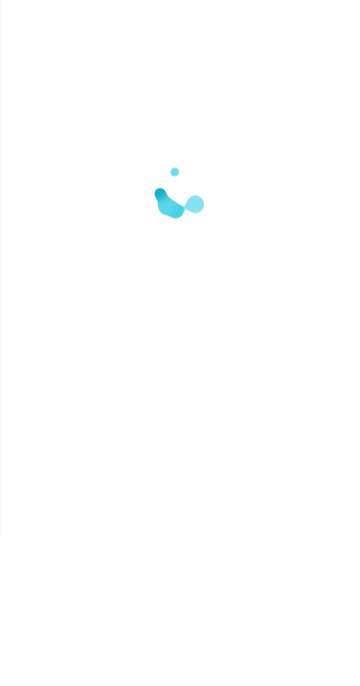 scroll, scrollTop: 0, scrollLeft: 0, axis: both 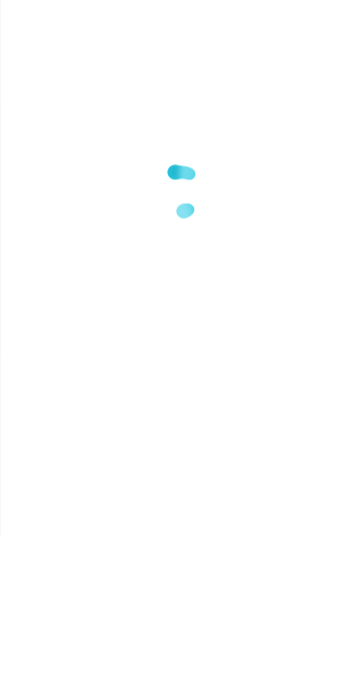 click at bounding box center [180, 343] 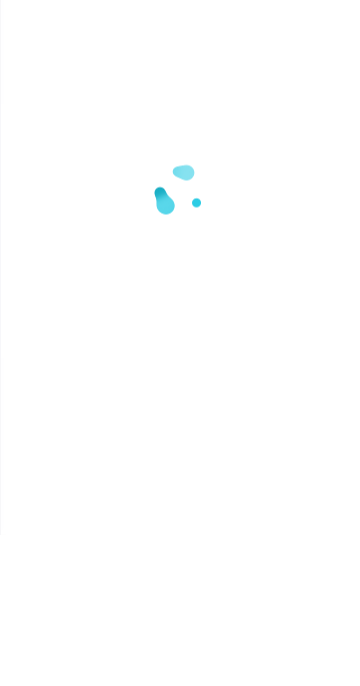 click at bounding box center (180, 343) 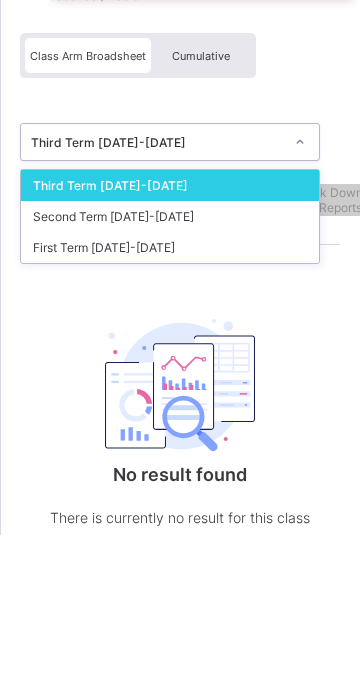 click on "Second Term 2024-2025" at bounding box center (170, 368) 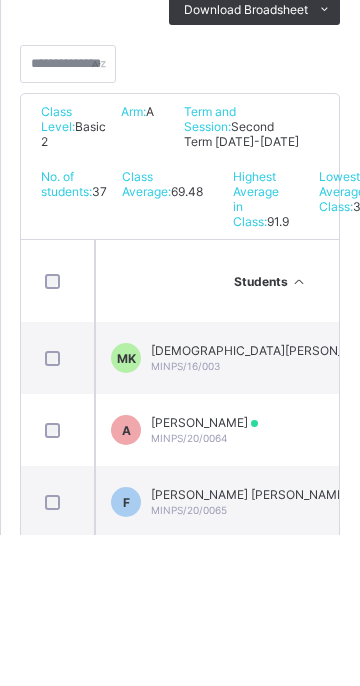 scroll, scrollTop: 347, scrollLeft: 0, axis: vertical 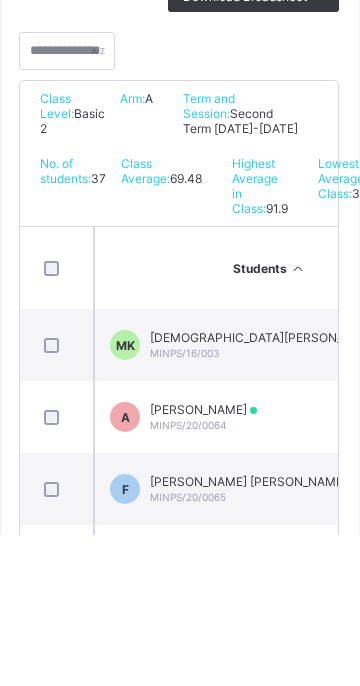 click on "MINPS/16/003" at bounding box center (185, 505) 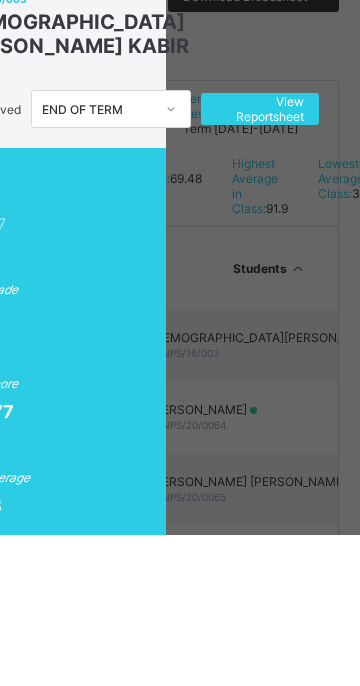 scroll, scrollTop: 0, scrollLeft: 150, axis: horizontal 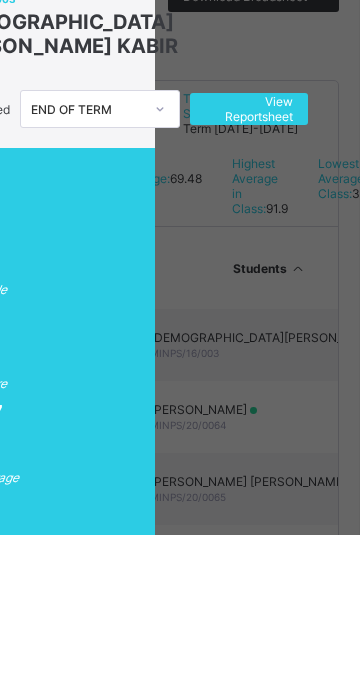 click on "View Reportsheet" at bounding box center [250, 261] 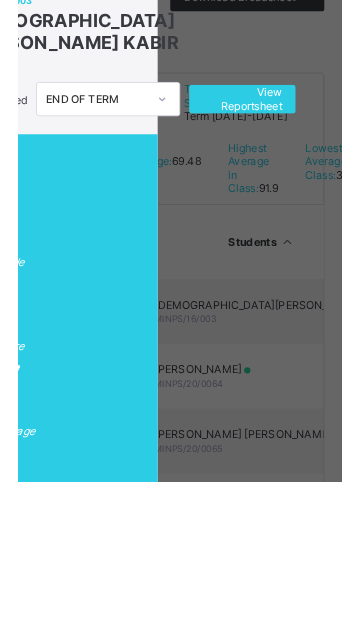 scroll, scrollTop: 362, scrollLeft: 0, axis: vertical 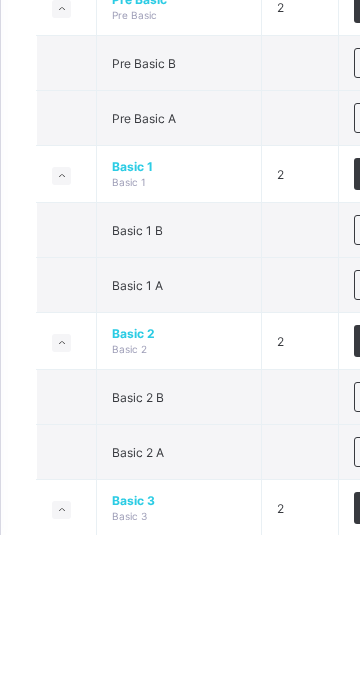 click on "View broadsheet" at bounding box center (401, 604) 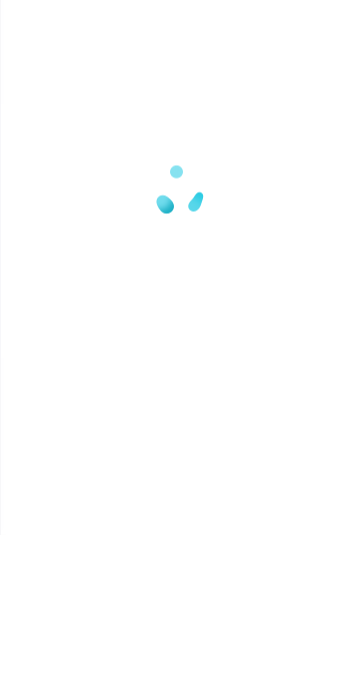 scroll, scrollTop: 0, scrollLeft: 0, axis: both 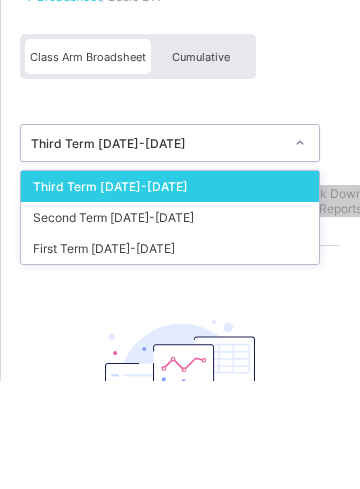click on "Second Term 2024-2025" at bounding box center (170, 325) 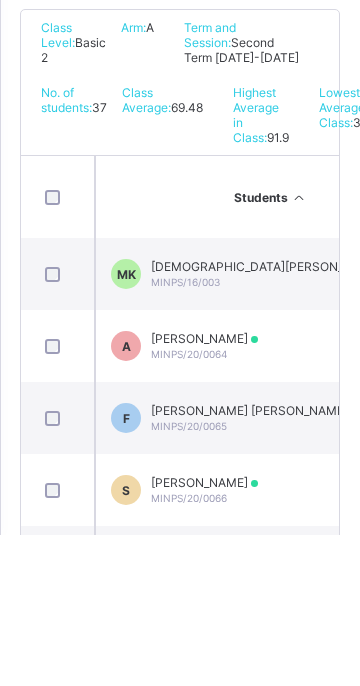 scroll, scrollTop: 419, scrollLeft: 0, axis: vertical 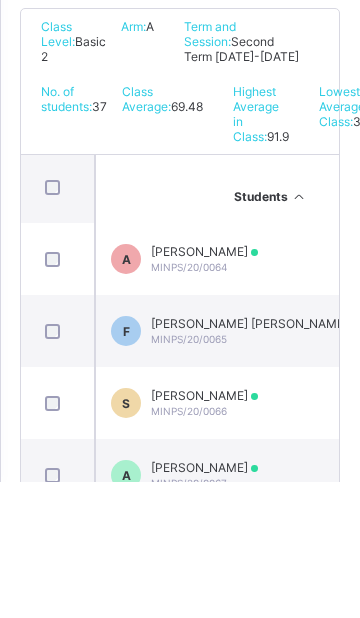 click on "FATIMA ZAHRA ABDULKADIR" at bounding box center [254, 460] 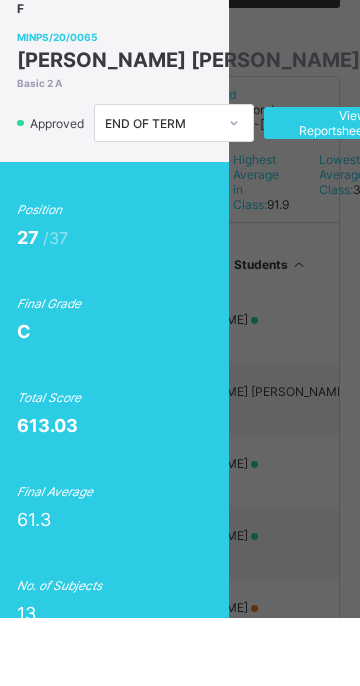 scroll, scrollTop: 0, scrollLeft: 127, axis: horizontal 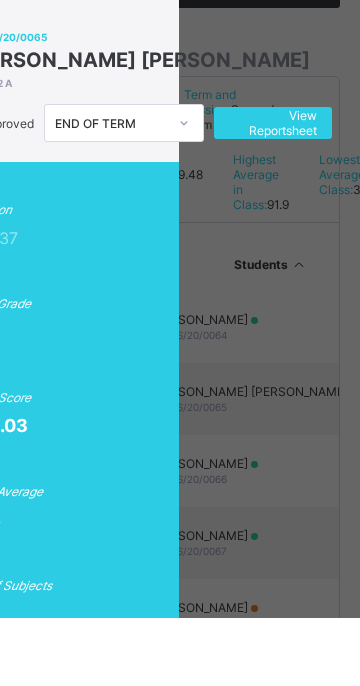 click on "View Reportsheet" at bounding box center (273, 192) 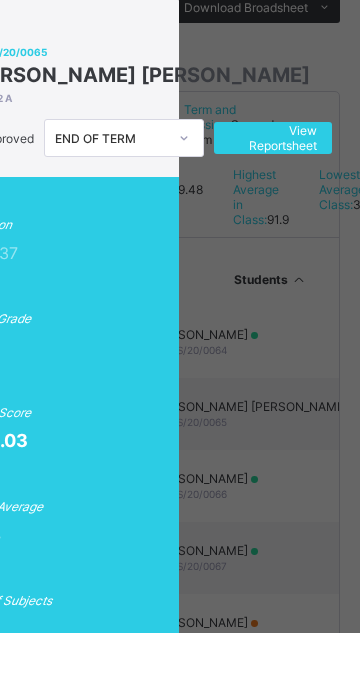 scroll, scrollTop: 0, scrollLeft: 0, axis: both 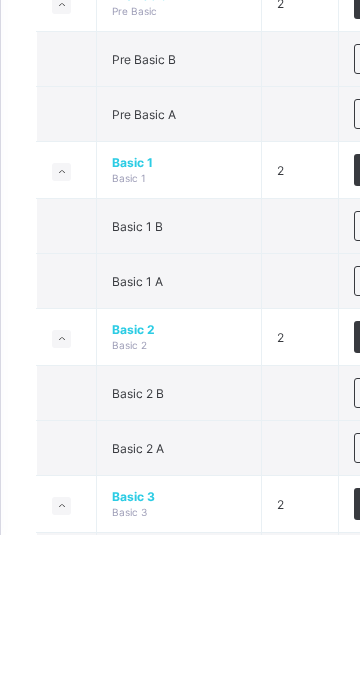 click on "View broadsheet" at bounding box center [401, 600] 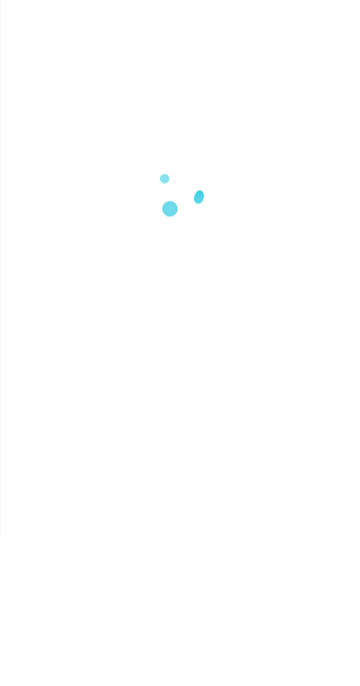 scroll, scrollTop: 0, scrollLeft: 0, axis: both 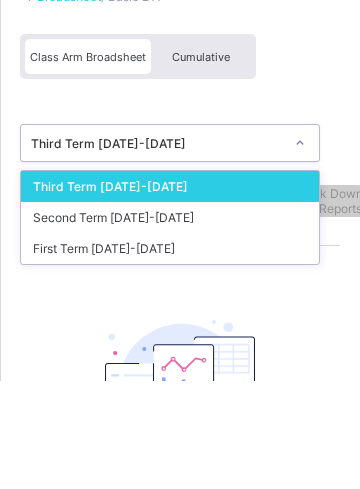 click on "Second Term 2024-2025" at bounding box center [170, 325] 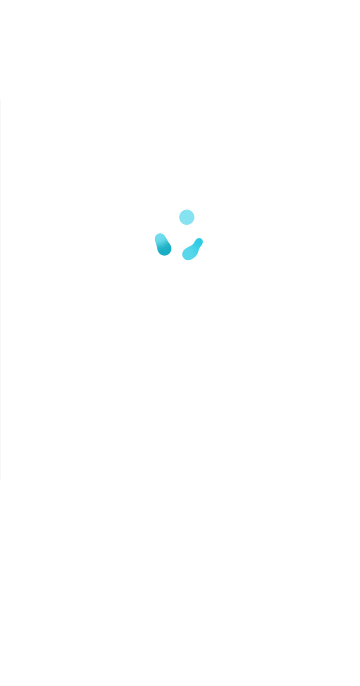 scroll, scrollTop: 0, scrollLeft: 0, axis: both 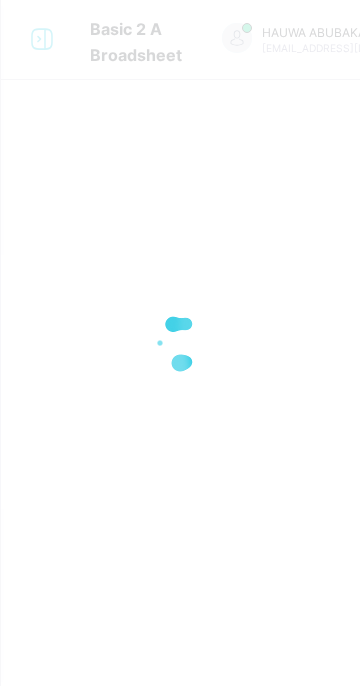 click at bounding box center [180, 343] 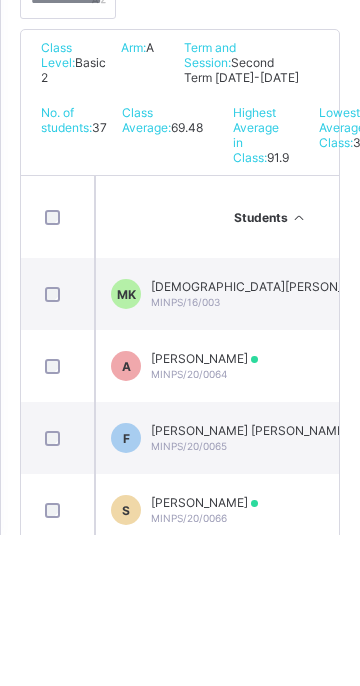scroll, scrollTop: 399, scrollLeft: 0, axis: vertical 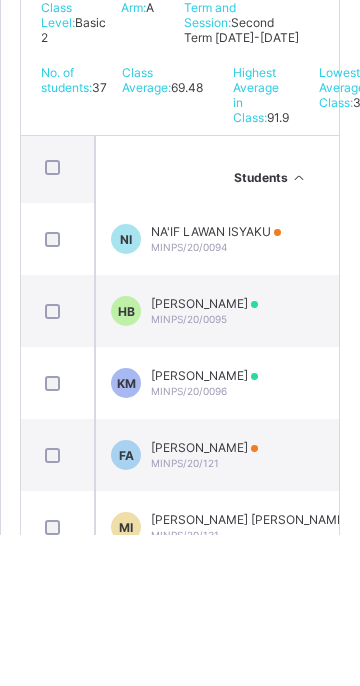 click on "FATIMA-ZAHRA ABDULRASHEED ABUBAKAR" at bounding box center (254, 743) 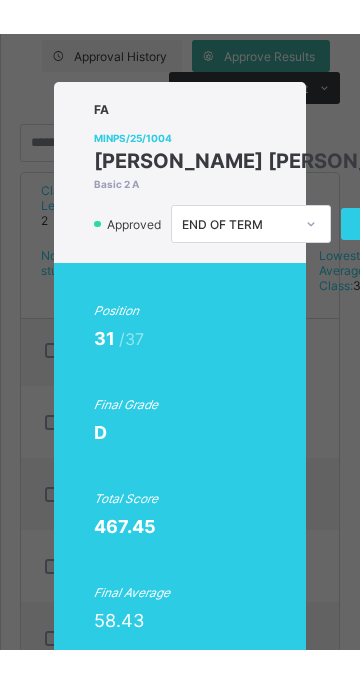 scroll, scrollTop: 373, scrollLeft: 0, axis: vertical 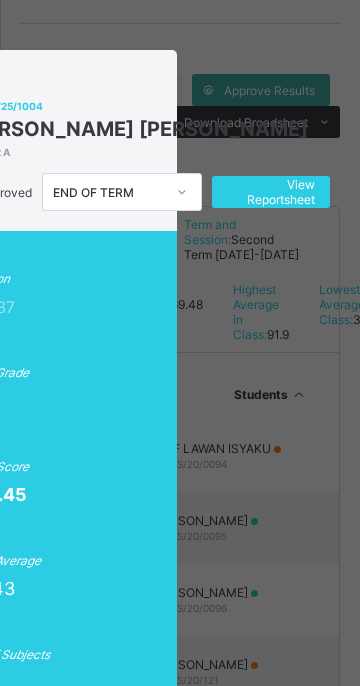 click on "View Reportsheet" at bounding box center (271, 192) 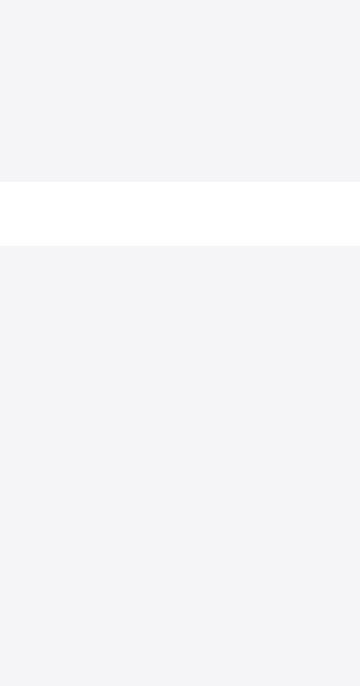 scroll, scrollTop: 0, scrollLeft: 0, axis: both 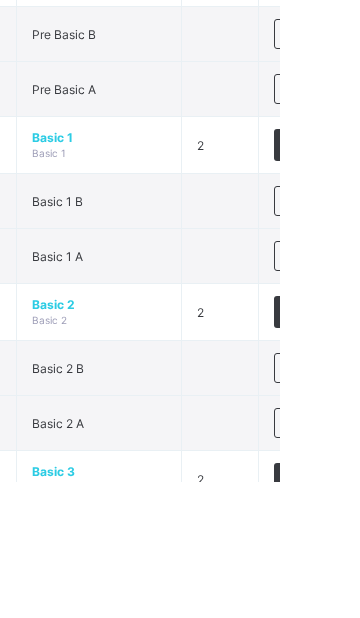 click on "View broadsheet" at bounding box center (401, 672) 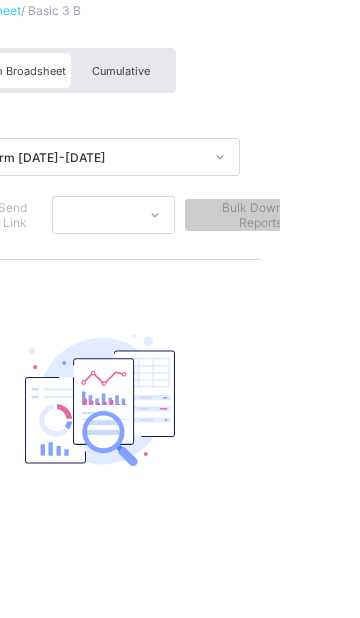 scroll, scrollTop: 7, scrollLeft: 0, axis: vertical 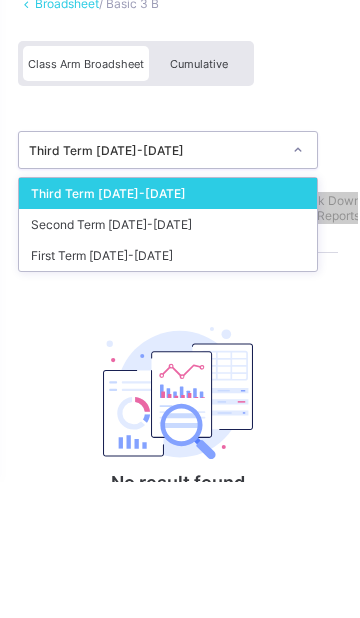 click on "Second Term 2024-2025" at bounding box center (170, 361) 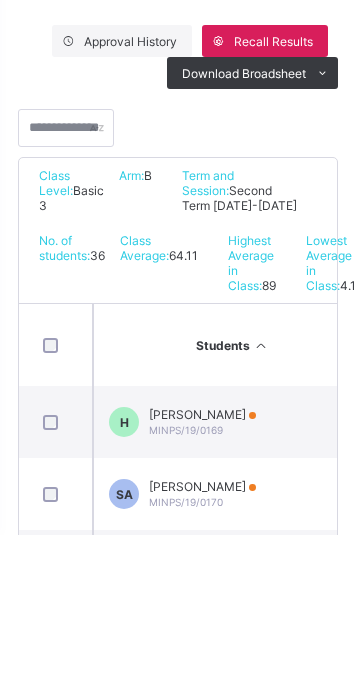 scroll, scrollTop: 286, scrollLeft: 0, axis: vertical 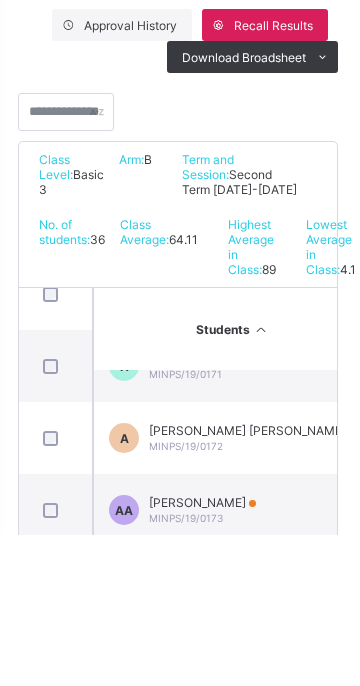 click on "ABDUL-HAQQ OLAWOLE ADEGOKE" at bounding box center [254, 582] 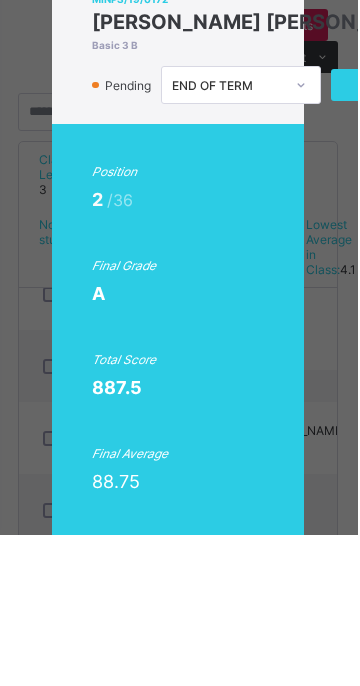 scroll, scrollTop: 0, scrollLeft: 155, axis: horizontal 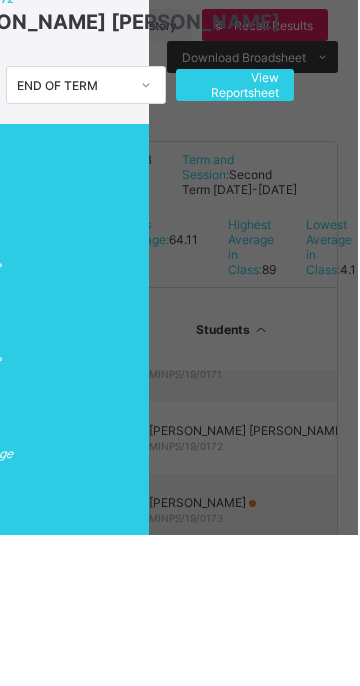 click on "View Reportsheet" at bounding box center [237, 237] 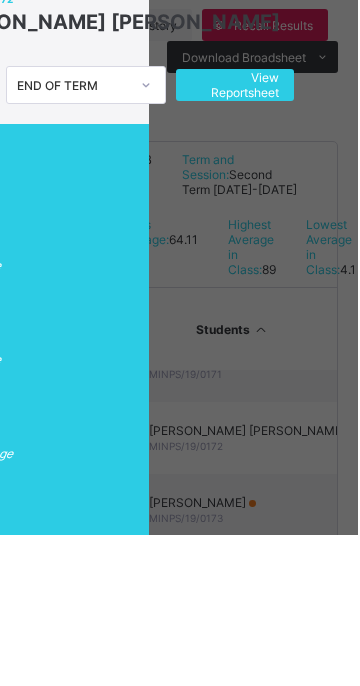 scroll, scrollTop: 301, scrollLeft: 0, axis: vertical 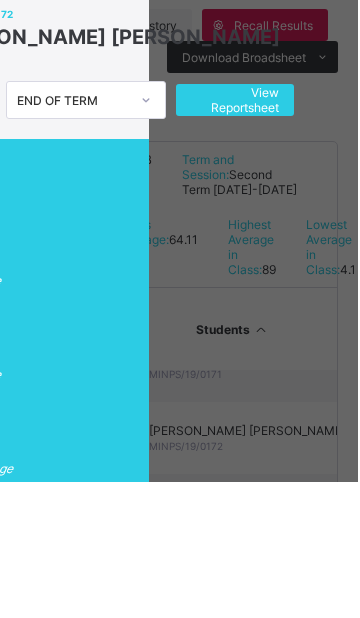 click on "View Reportsheet" at bounding box center [237, 237] 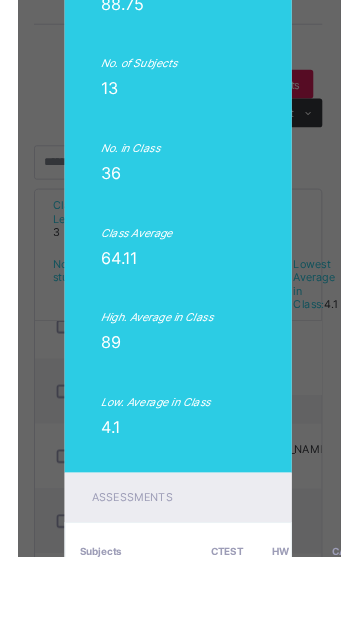 scroll, scrollTop: 565, scrollLeft: 0, axis: vertical 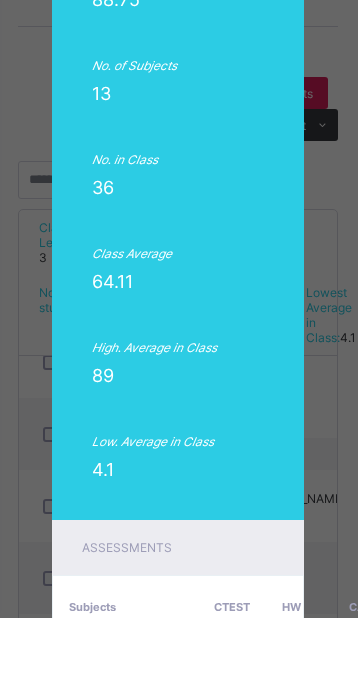 click on "High. Average in Class" at bounding box center [156, 416] 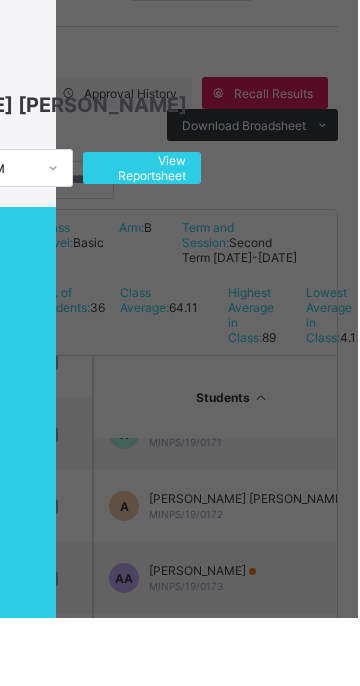 scroll, scrollTop: 0, scrollLeft: 178, axis: horizontal 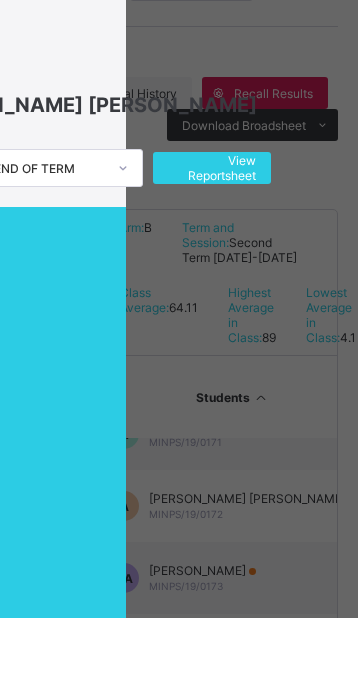 click on "View Reportsheet" at bounding box center [214, 237] 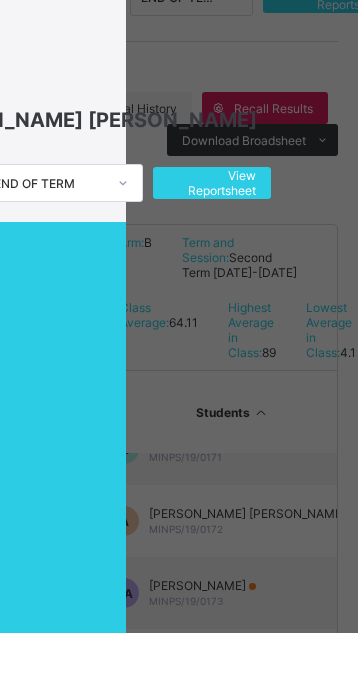 scroll, scrollTop: 0, scrollLeft: 0, axis: both 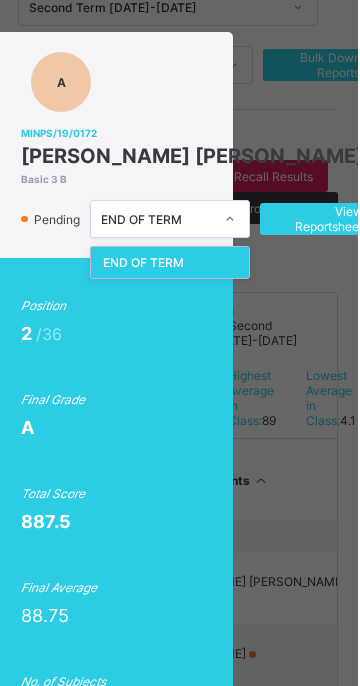 click on "A   MINPS/19/0172     ABDUL-HAQQ OLAWOLE ADEGOKE      Basic 3 B   Pending END OF TERM END OF TERM View Reportsheet     Position         2       /36         Final Grade         A         Total Score         887.5         Final Average         88.75         No. of Subjects         13         No. in Class         36         Class Average         64.11         High. Average in Class         89         Low. Average in Class         4.1     Assessments     Subjects       CTEST     HW     CA     EXAM       Total         Grade         Position         Out of         Class average       LITERACY 2     Phonics and Spelling   [ 35 %]     1.05 / 1     0.70 / 1     3.50 / 4     7.00 / 7     35     F     1st     35     7.77     Verbal Reasoning   [ 65 %]     1.95 / 2     1.30 / 1     13.00 / 13     25.68 / 26     64.5     C     1st     36     33.66     TOTAL     3 / 3     2 / 2     16.5 / 10     32.67 / 20     99.5     A     1st     36     73.37     NUMERACY     Mental Maths   [ 35 %]     1.05 / 1     0.70 / 1     3.04 / 4" at bounding box center (180, 343) 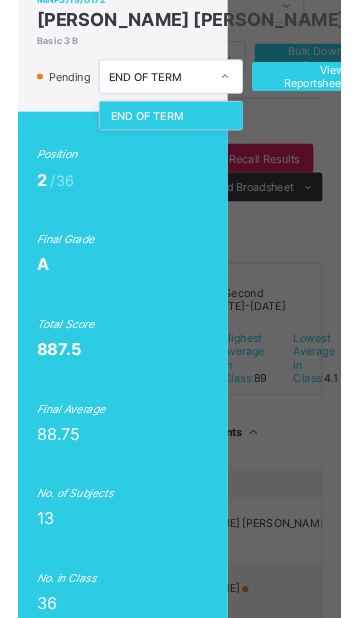 scroll, scrollTop: 159, scrollLeft: 71, axis: both 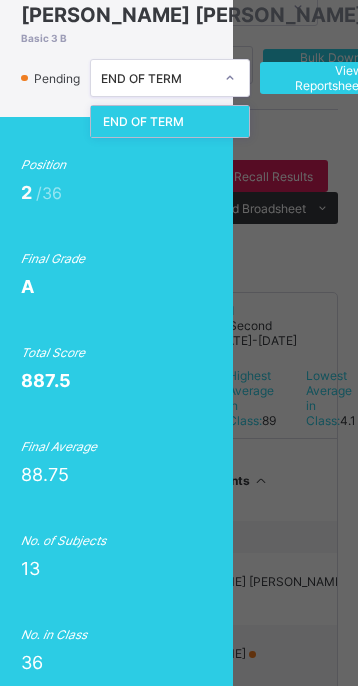 click on "END OF TERM" at bounding box center [172, 121] 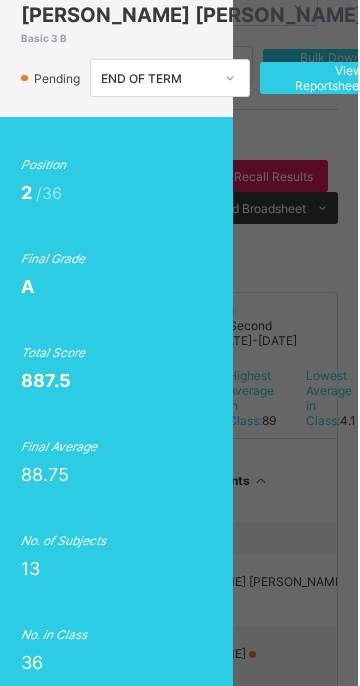 click on "Position         2       /36         Final Grade         A         Total Score         887.5         Final Average         88.75         No. of Subjects         13         No. in Class         36         Class Average         64.11         High. Average in Class         89         Low. Average in Class         4.1" at bounding box center (109, 556) 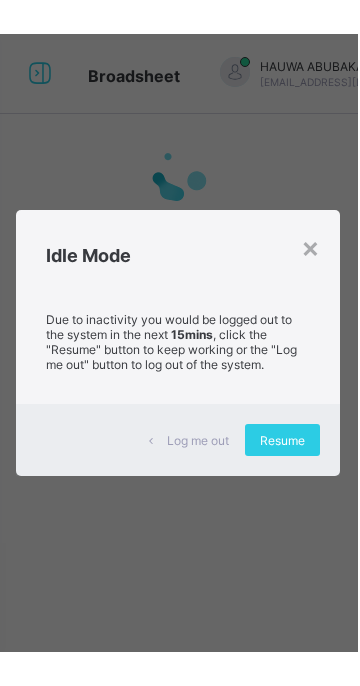 scroll, scrollTop: 0, scrollLeft: 0, axis: both 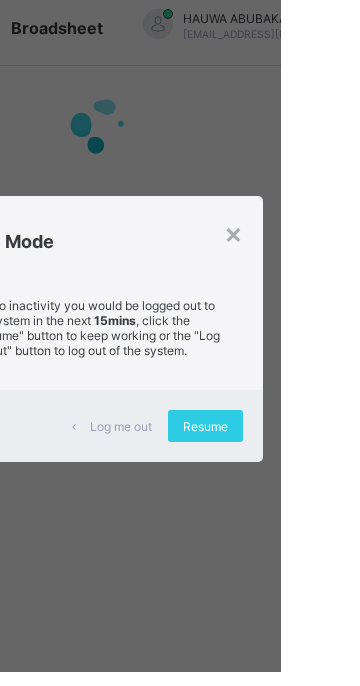 click on "×" at bounding box center [312, 247] 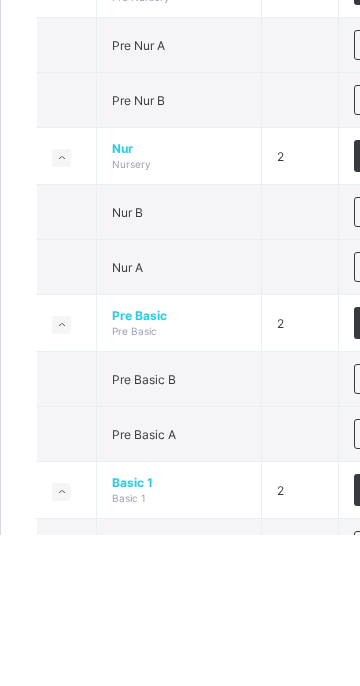 scroll, scrollTop: 198, scrollLeft: 0, axis: vertical 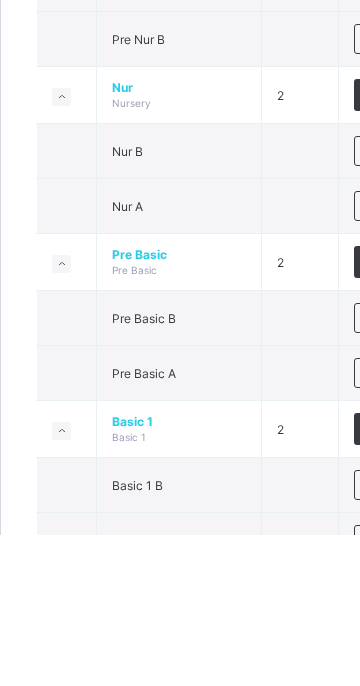 click on "View broadsheet" at bounding box center (401, 637) 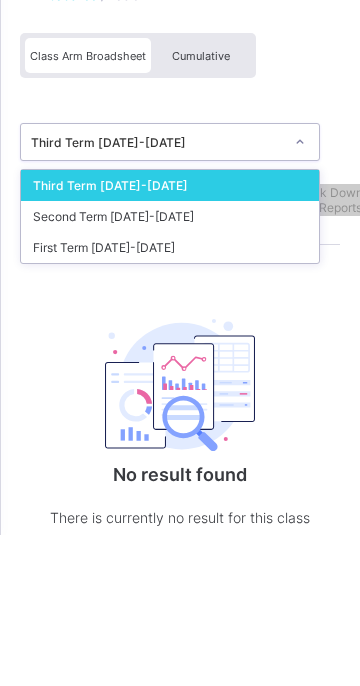 click on "Second Term 2024-2025" at bounding box center [170, 368] 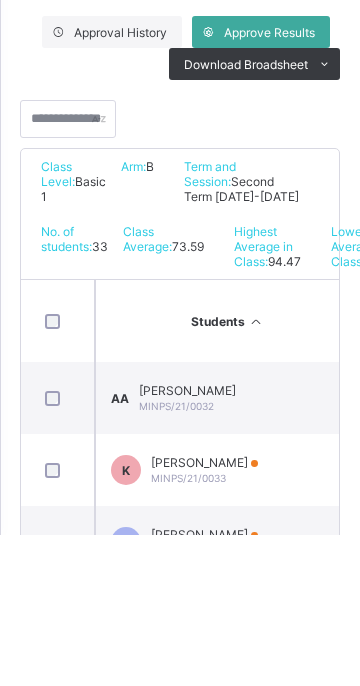 scroll, scrollTop: 285, scrollLeft: 0, axis: vertical 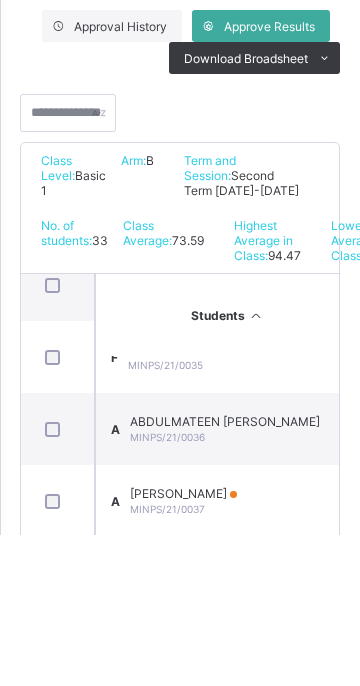 click on "ABDULMATEEN OLATUNDE ADEGOKE" at bounding box center (225, 573) 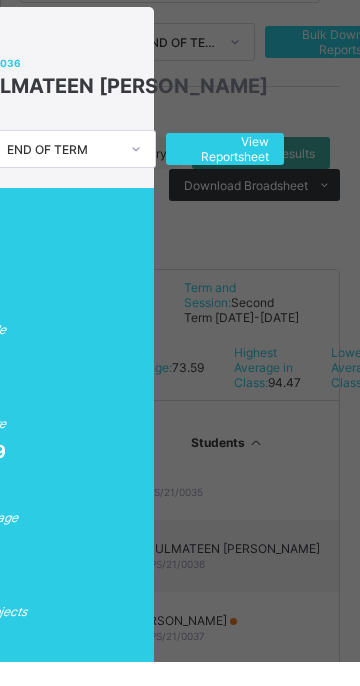 scroll, scrollTop: 18, scrollLeft: 153, axis: both 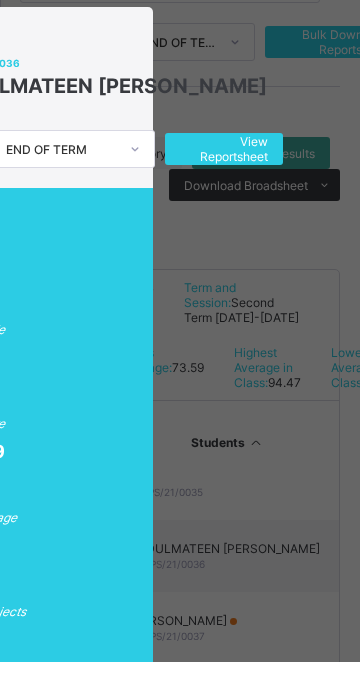 click on "View Reportsheet" at bounding box center (224, 174) 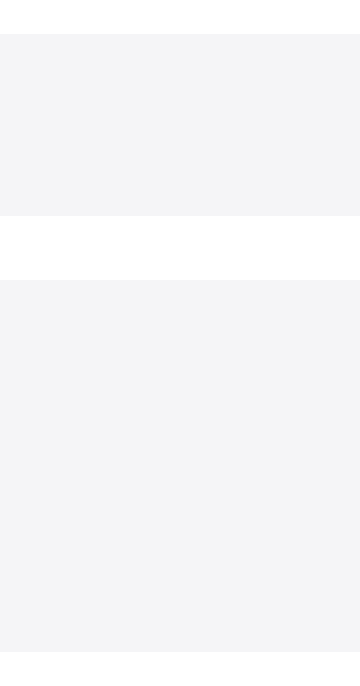 scroll, scrollTop: 0, scrollLeft: 0, axis: both 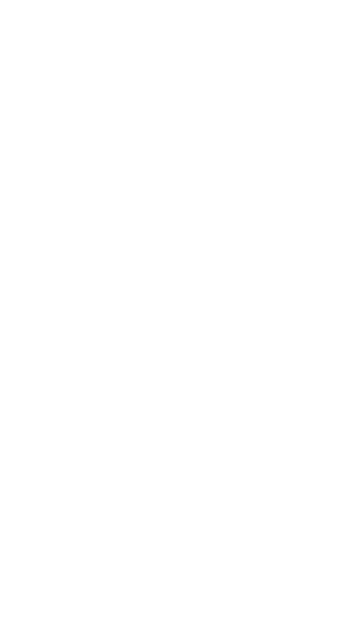 click on "Download Reportsheet" at bounding box center (705, 66) 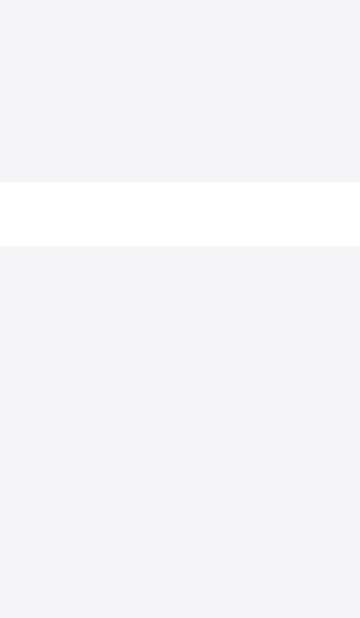 scroll, scrollTop: 0, scrollLeft: 0, axis: both 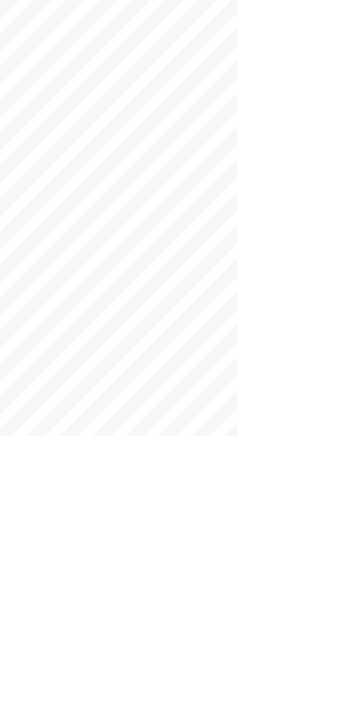 click on "END OF TERM REPORT | Second Term [DATE]-[DATE] PUPIL’S NAME:   [PERSON_NAME] [PERSON_NAME] ADMISSION NO:   MINPS/21/0036   Days School Opened :   124 CLASS:   Basic   1   Day(s) Present :   0 NO. IN CLASS:   33   Day(s) Absent   :   0 NEXT TERM BEGINS:   [DATE] SUBJECTS   C.A (40%) EXAM (60%) TOTAL (100%)   GRADE   POS   CLASS AVG   REMARKS ENGLISH   25.0   47.9 1   READING & SPELLING   10.0   10.0   92.9   A   1   64.9   Excellent QUANTITATIVE   24.0   40.0 2   MENTAL MATHS   14.0   20.0   98.0   A   1   68.9   Excellent VERBAL   25.0   38.0 3   PHONICS   15.0   18.1   96.1   A   1   83.6   Excellent 4   MATHEMATICS   37.0   57.0   94.0   A   1   73.2   Excellent 5   BASIC SCIENCE & TECH.   39.0   54.0   93.0   A   1   68.9   Excellent 6   NATIONAL VALUES   38.7   56.0   94.7   A   2   73.0   Excellent 7   RELIGIOUS STUDIES   40.0   60.0   100.0   A   1   78.2   Excellent 8   CREATIVE & CULTURAL ARTS   36.0   53.0   89.0   A   1   66.5   Excellent 9   FRENCH LANGUAGE   40.0   60.0   100.0   A   1" at bounding box center [450, 729] 